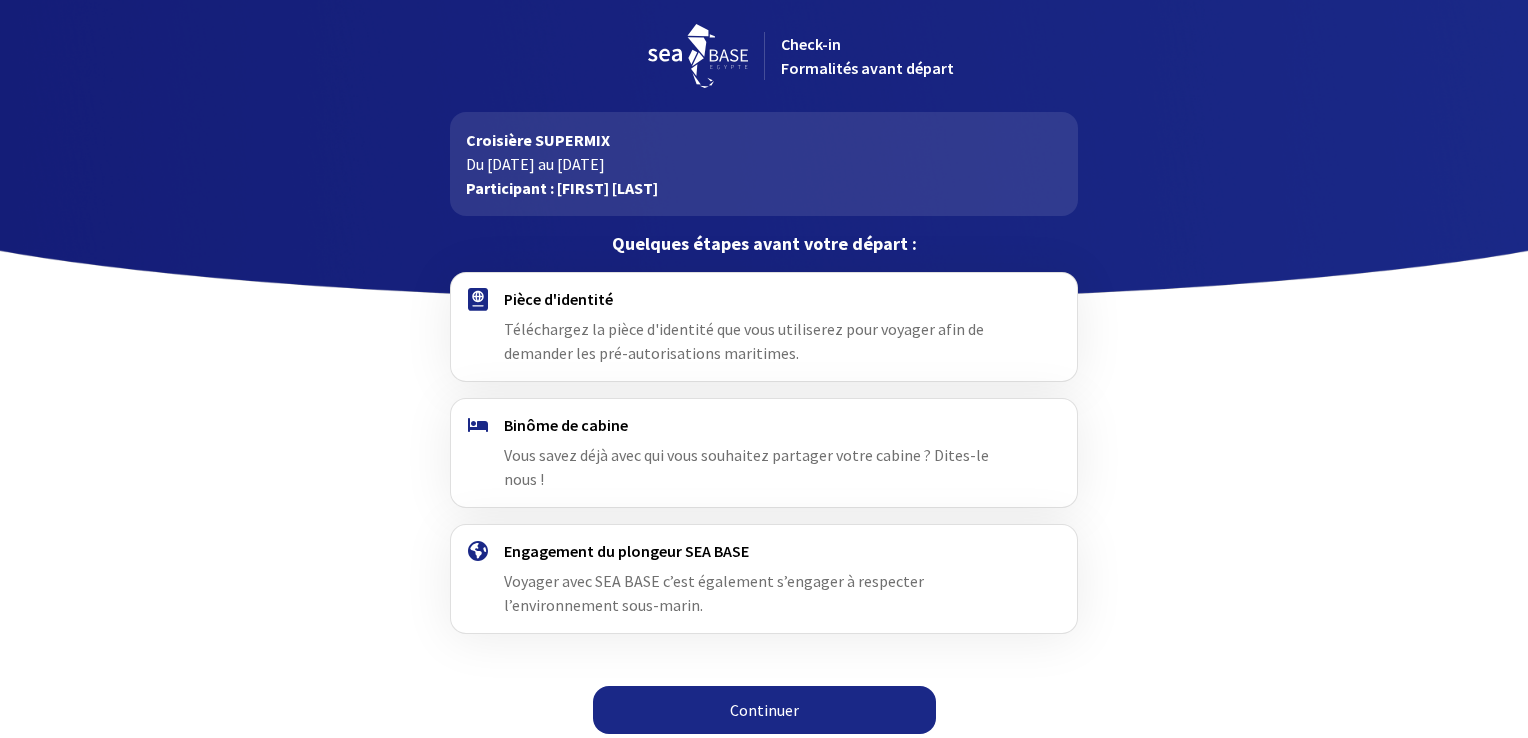 scroll, scrollTop: 0, scrollLeft: 0, axis: both 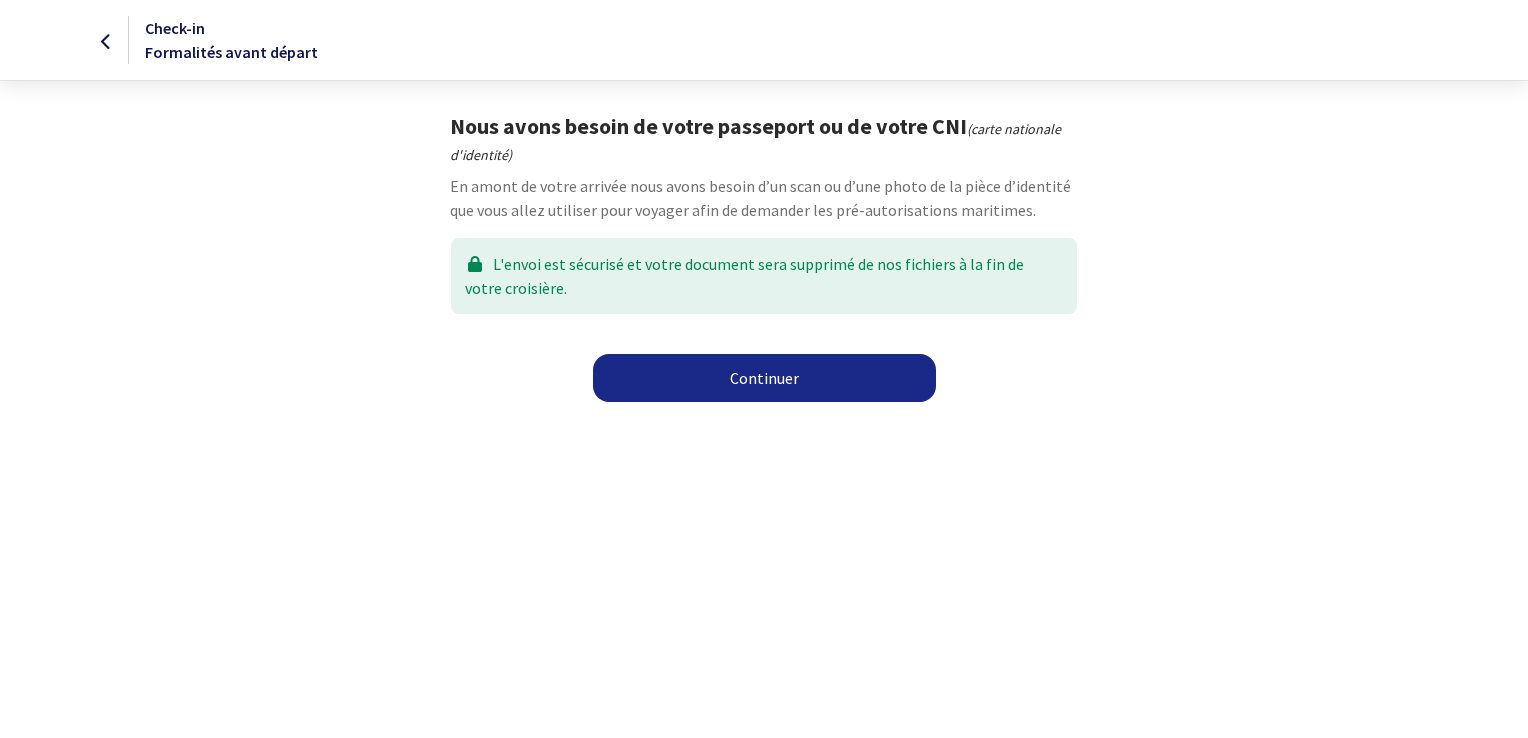 click on "Continuer" at bounding box center [764, 378] 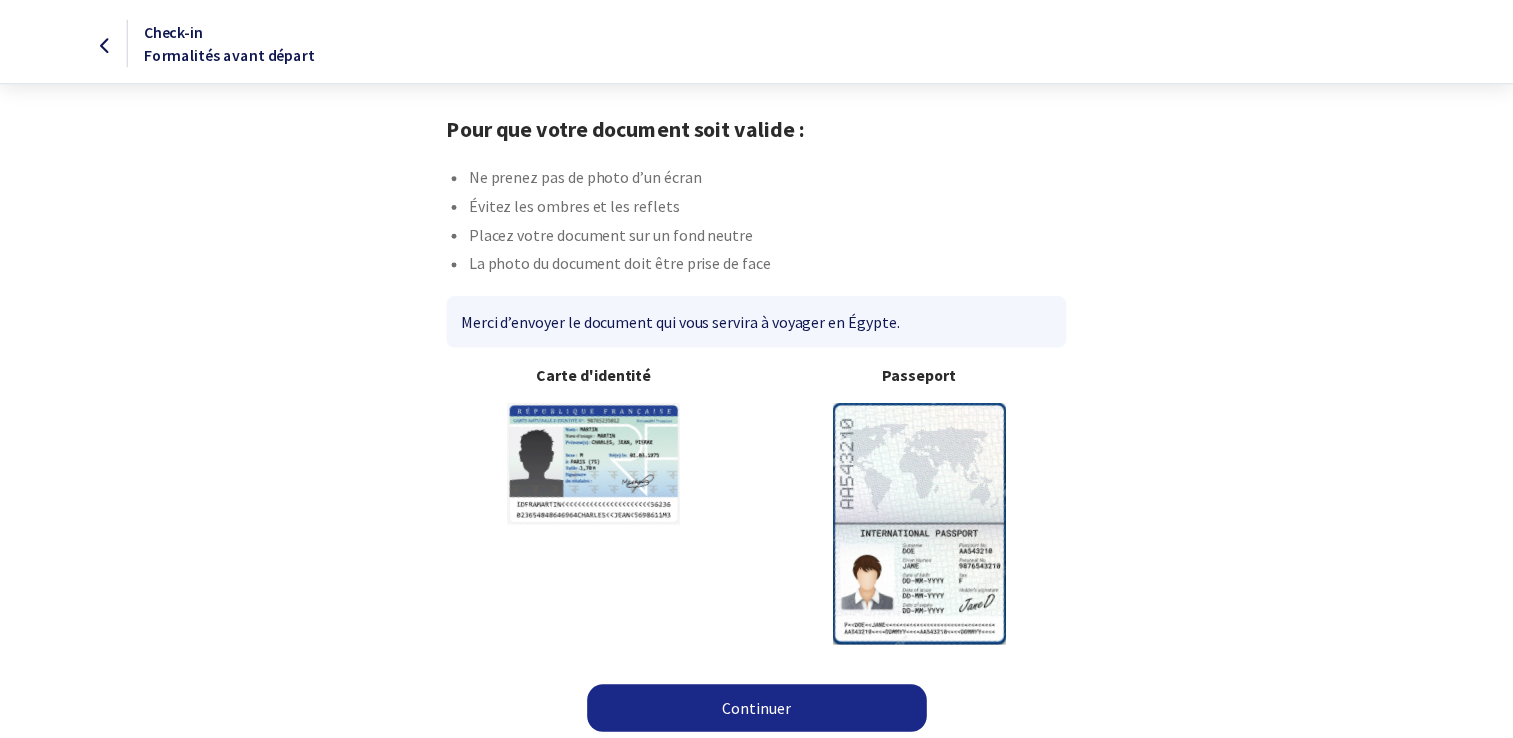 scroll, scrollTop: 0, scrollLeft: 0, axis: both 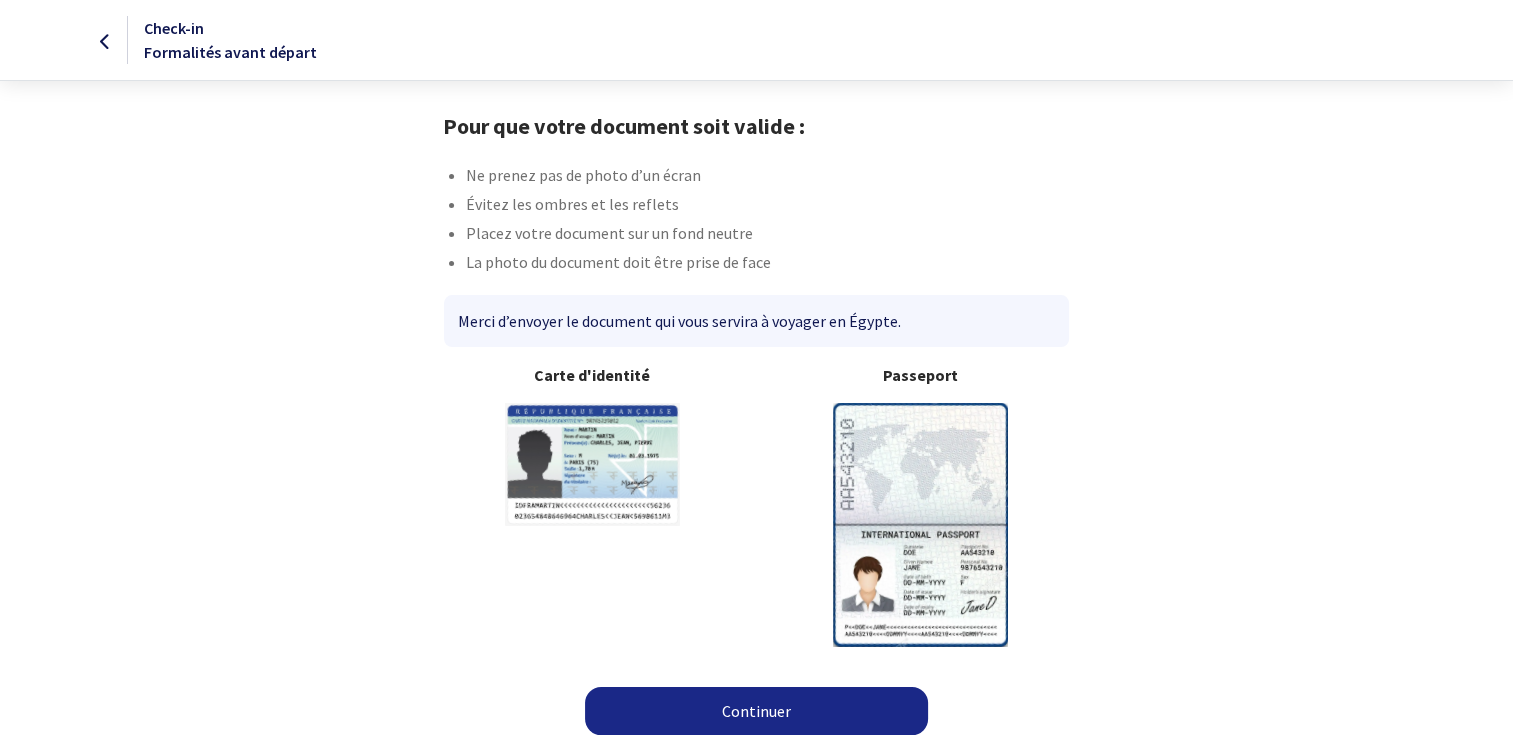 click at bounding box center (920, 524) 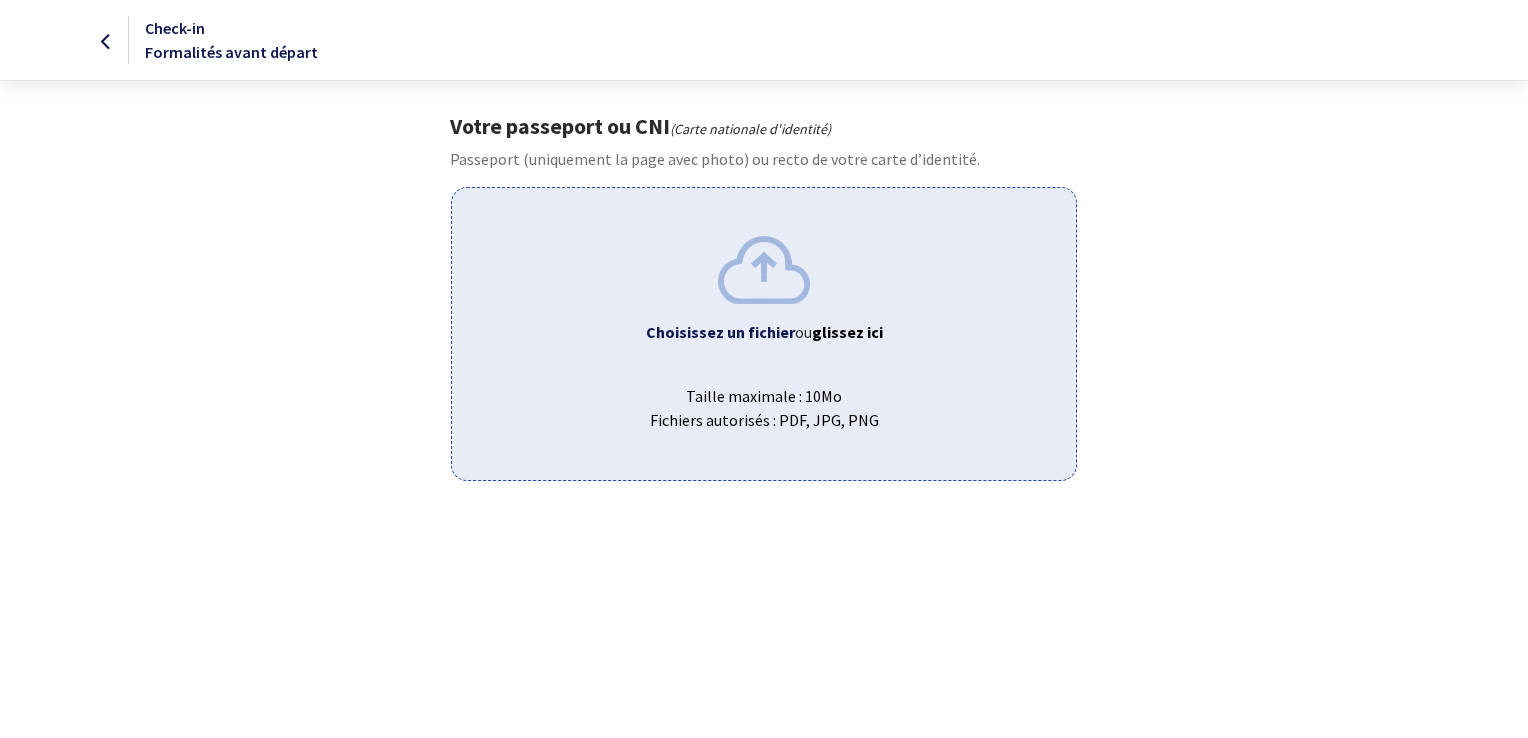 scroll, scrollTop: 0, scrollLeft: 0, axis: both 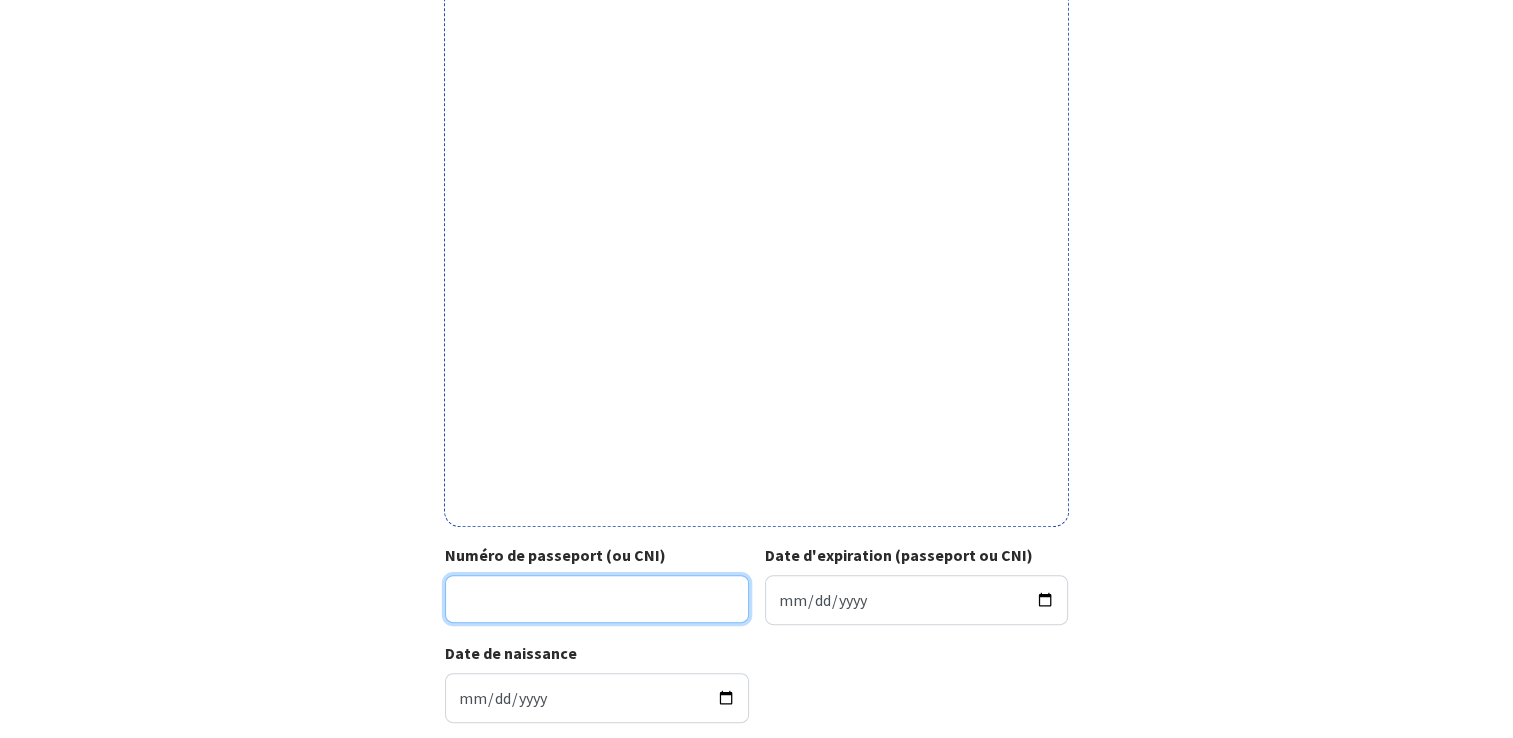 click on "Numéro de passeport (ou CNI)" at bounding box center [597, 599] 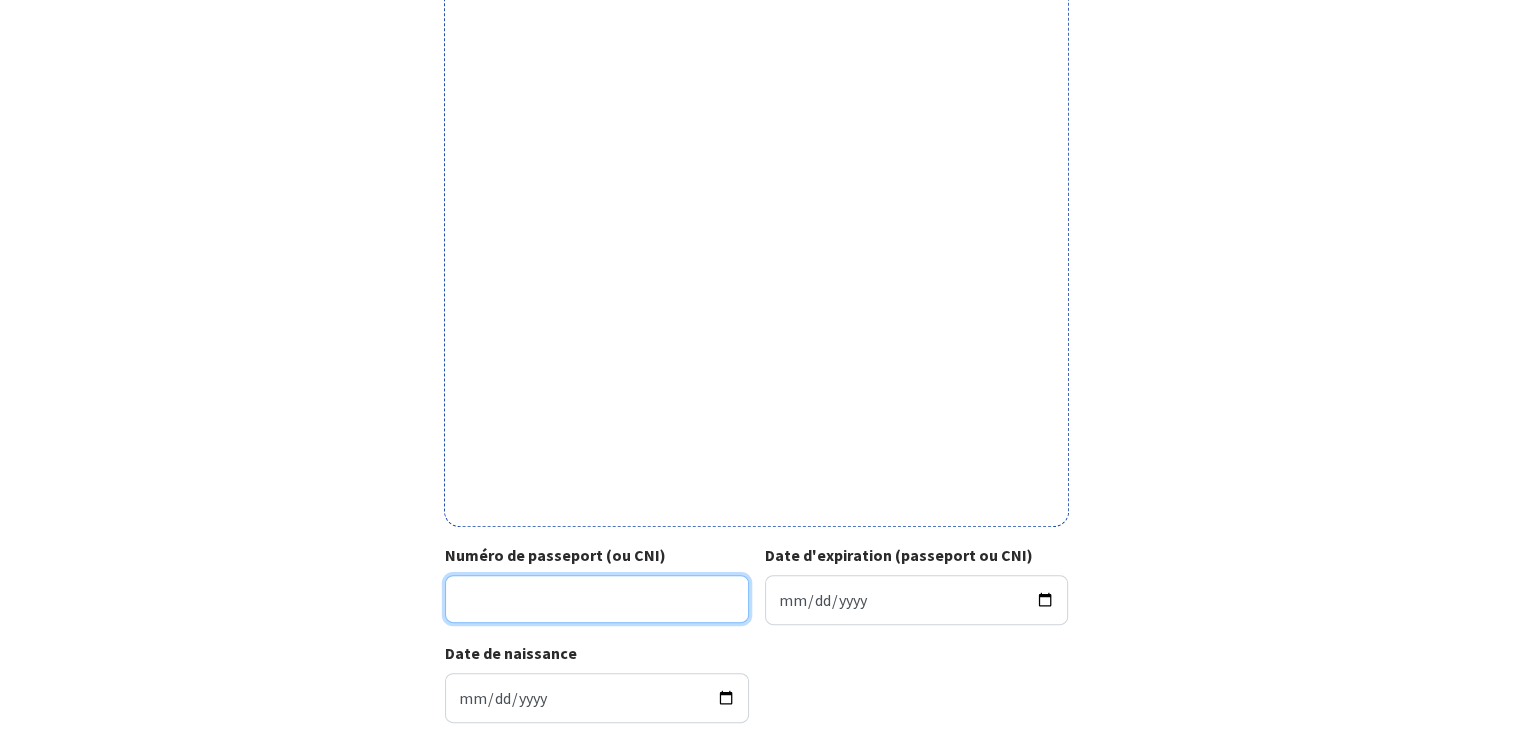 click on "Numéro de passeport (ou CNI)" at bounding box center [597, 599] 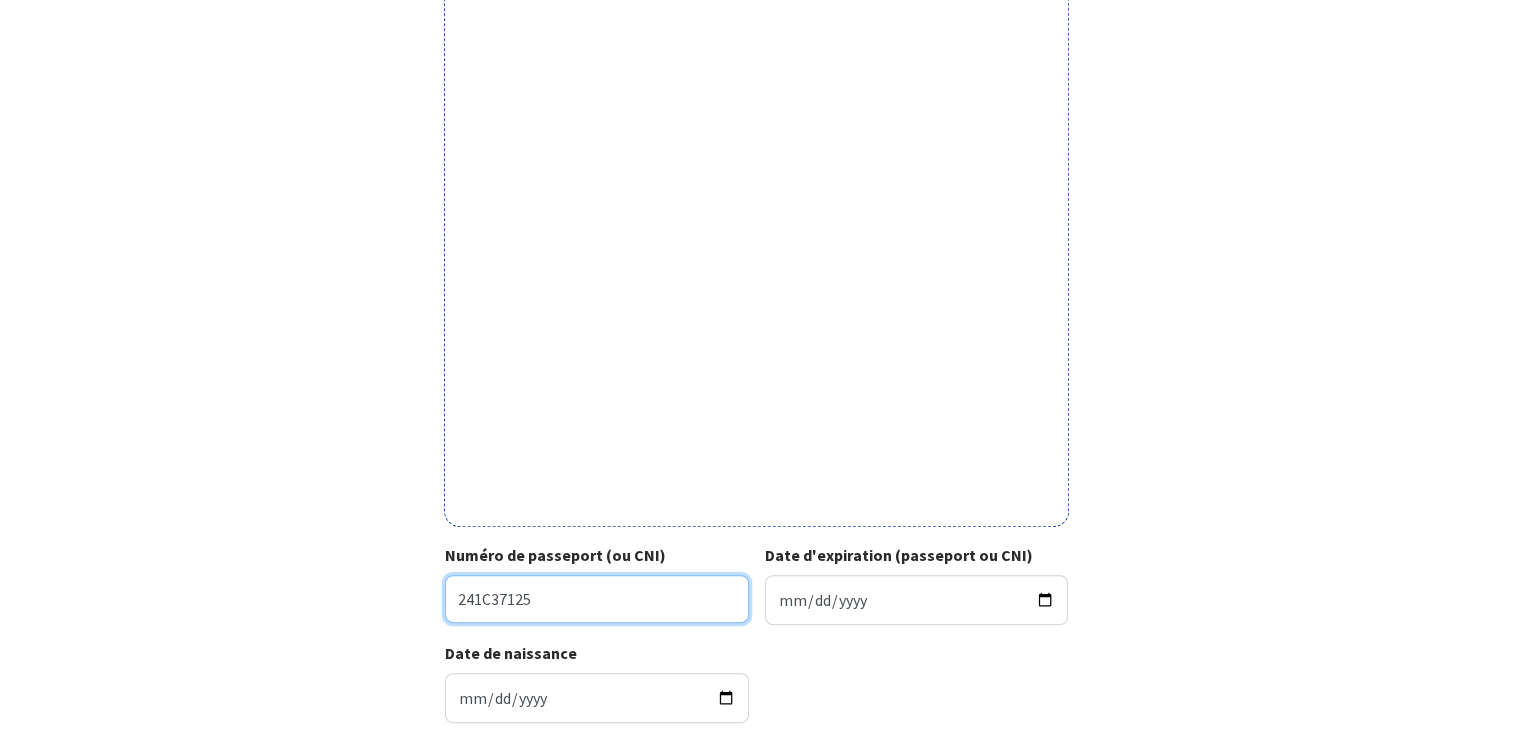 click on "241C37125" at bounding box center [597, 599] 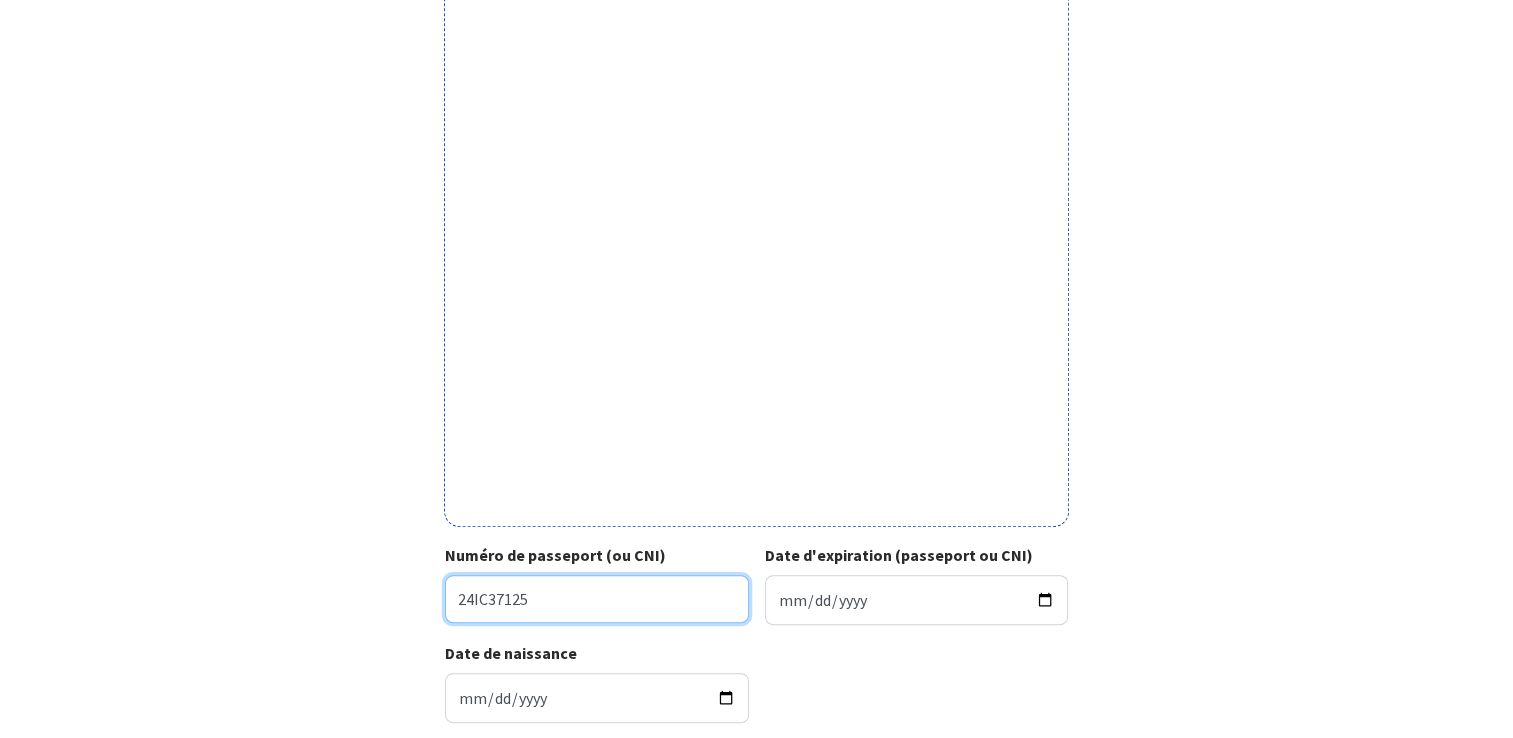 type on "24IC37125" 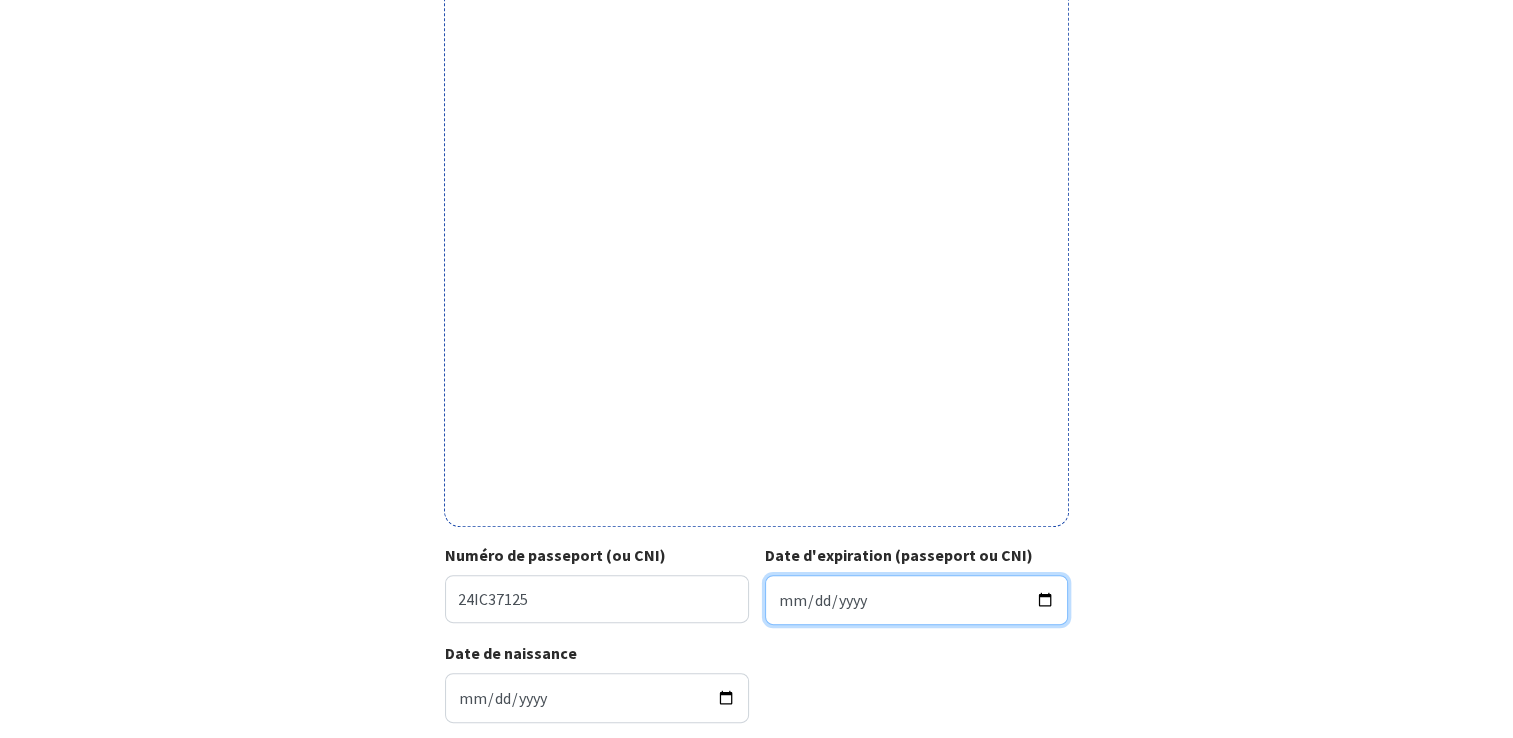 click on "Date d'expiration (passeport ou CNI)" at bounding box center [917, 600] 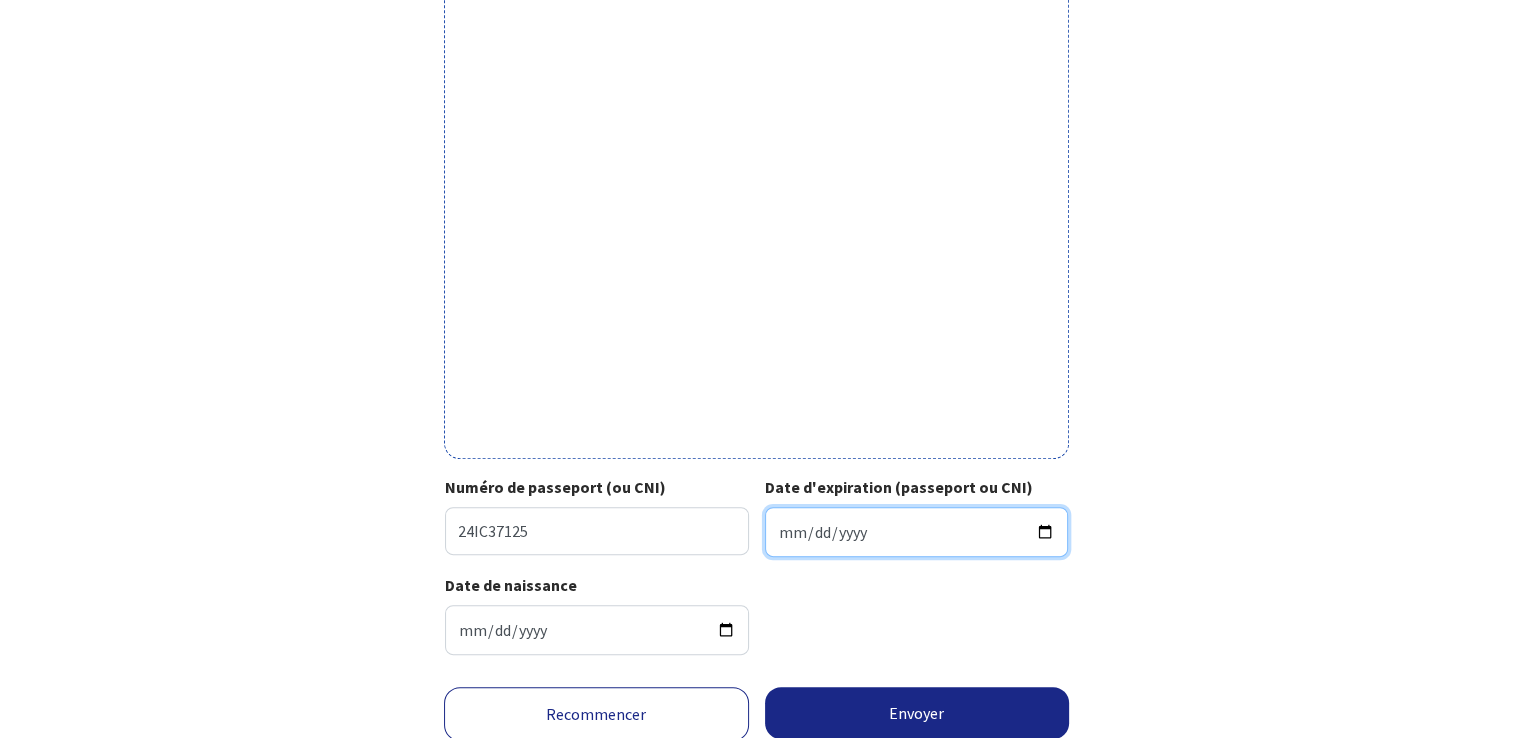 scroll, scrollTop: 609, scrollLeft: 0, axis: vertical 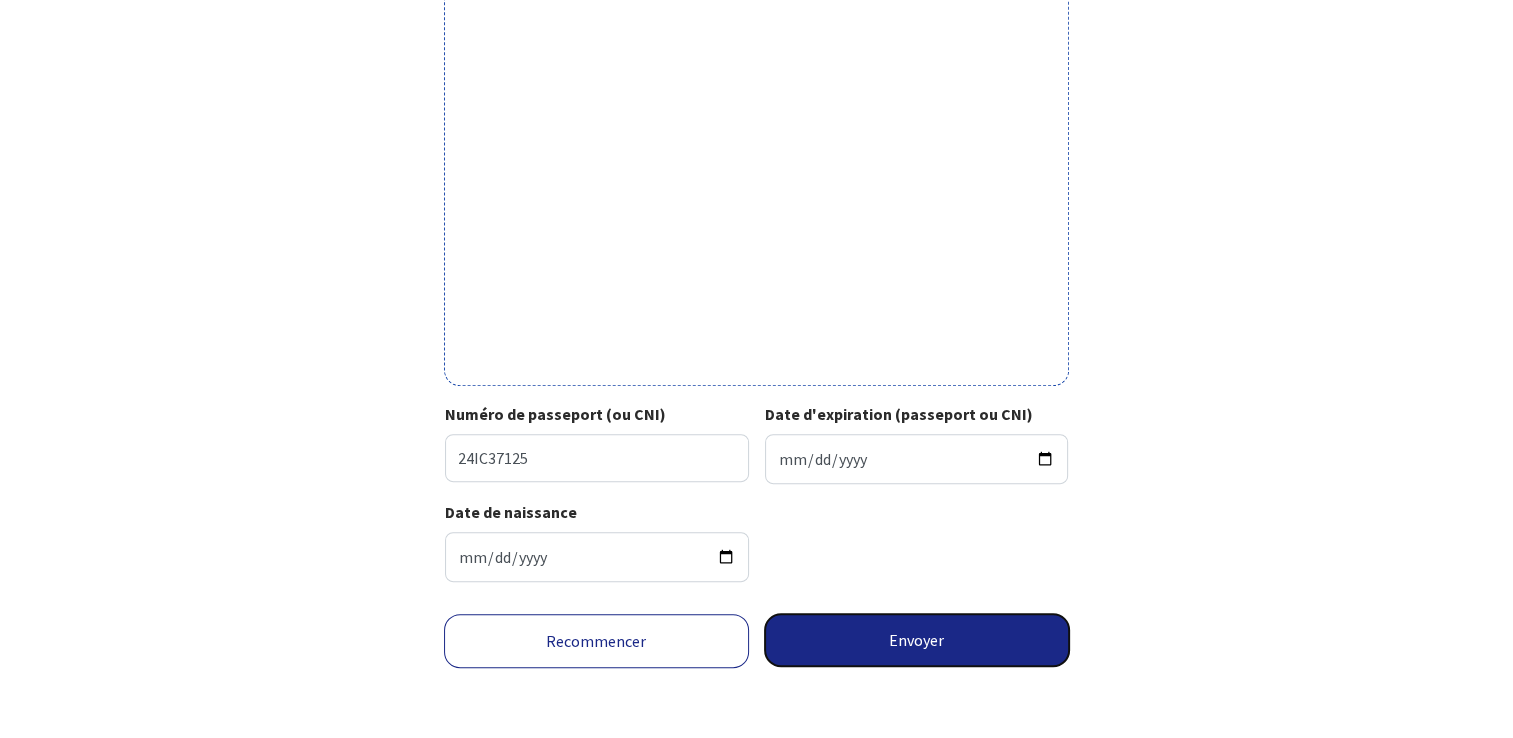 click on "Envoyer" at bounding box center (917, 640) 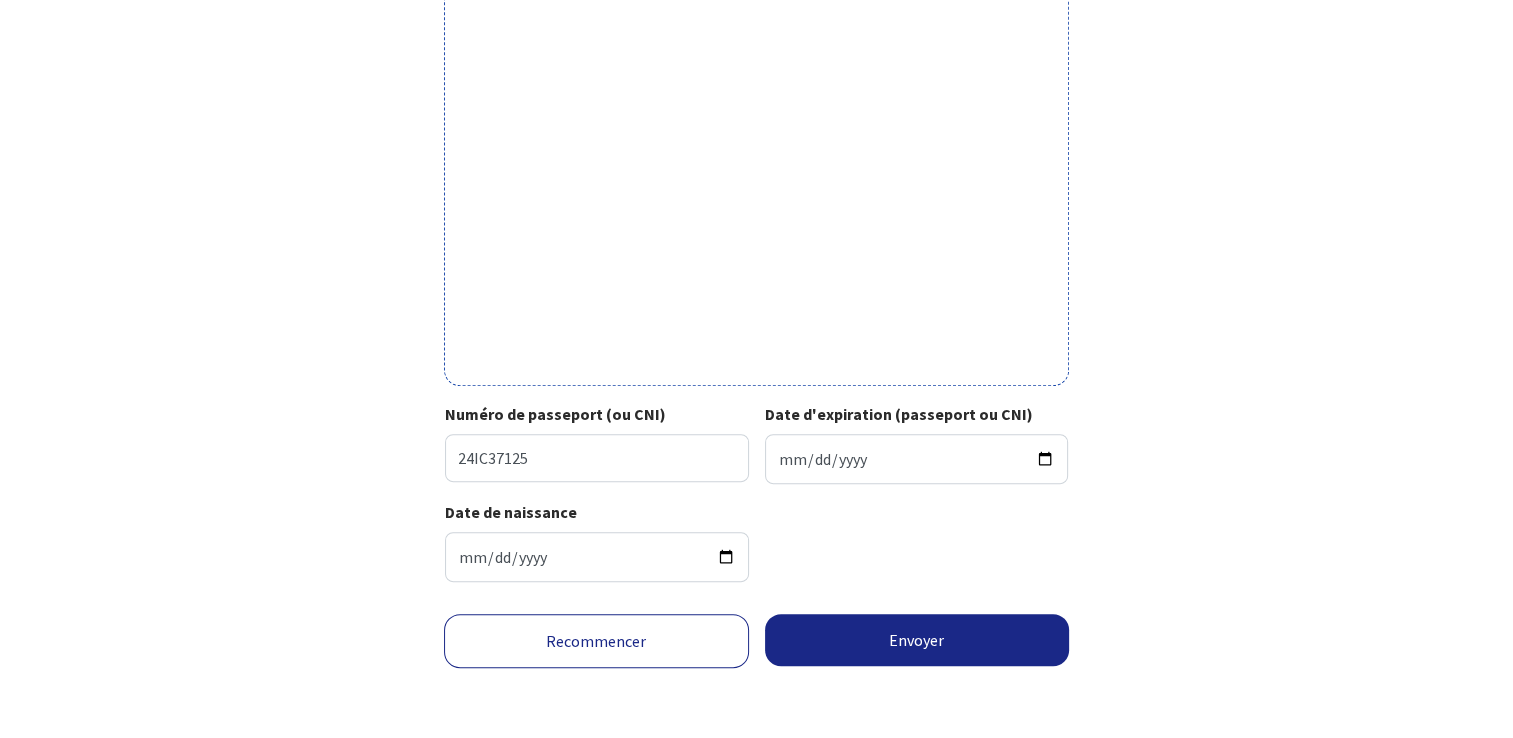 scroll, scrollTop: 580, scrollLeft: 0, axis: vertical 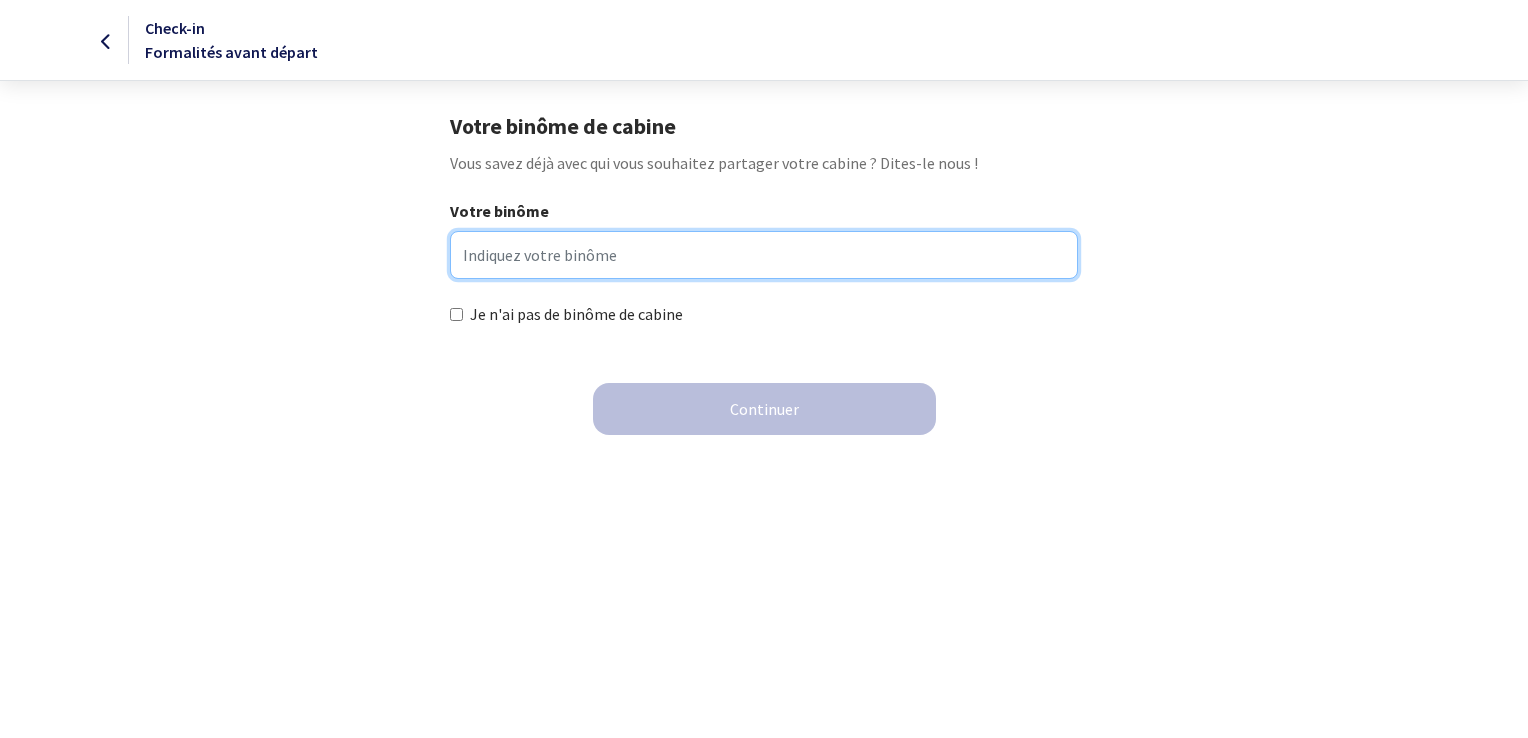 click on "Votre binôme" at bounding box center [763, 255] 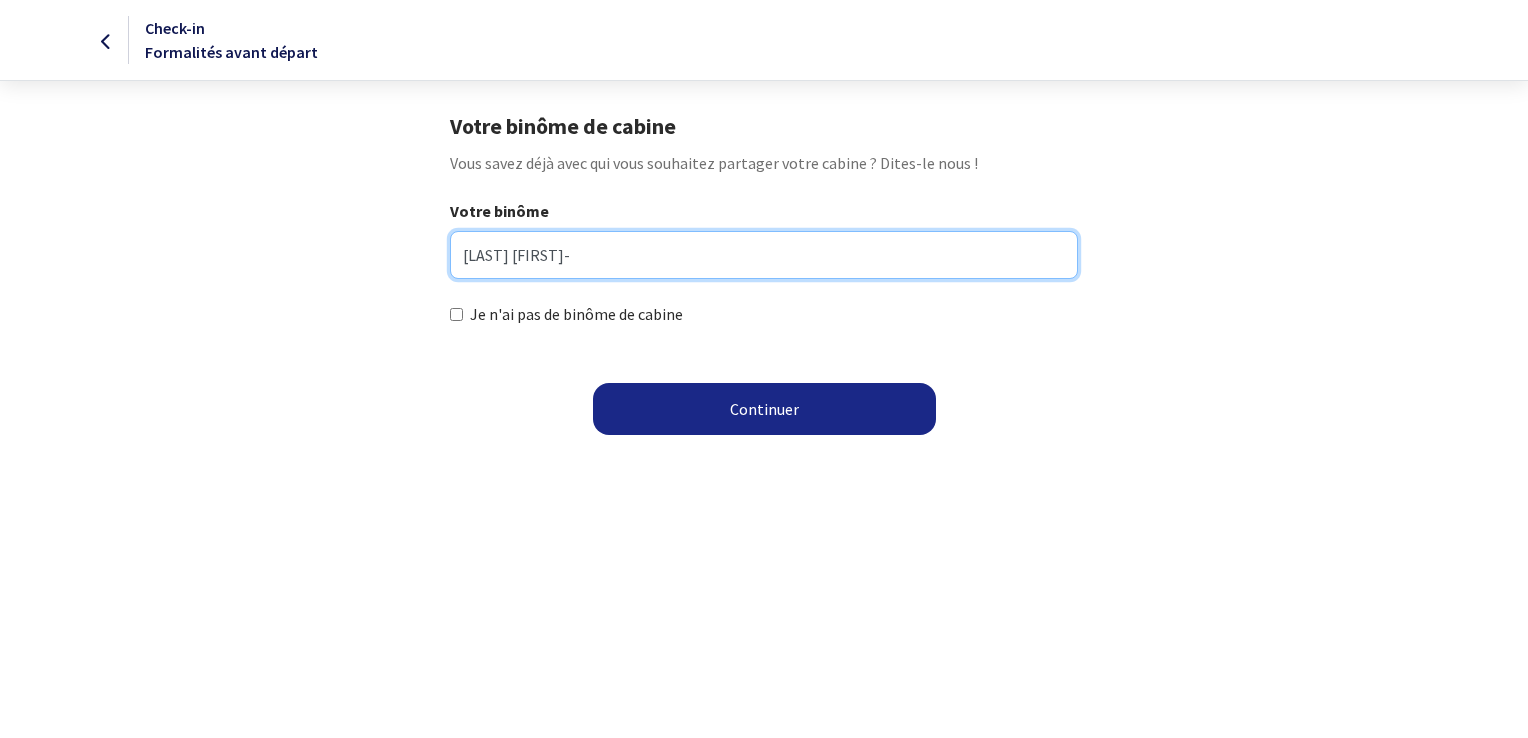 type on "HIRCH Anne-Laure" 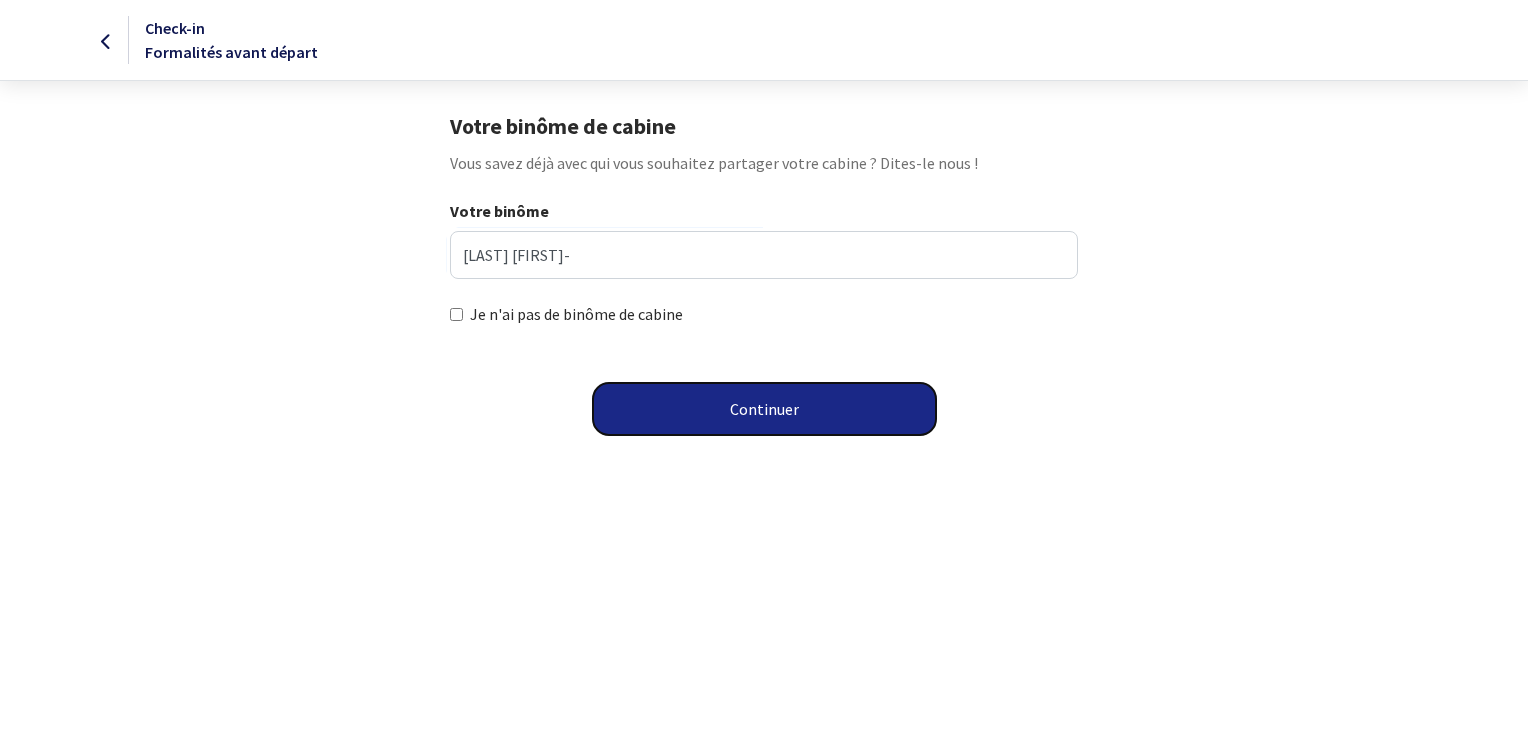 click on "Continuer" at bounding box center [764, 409] 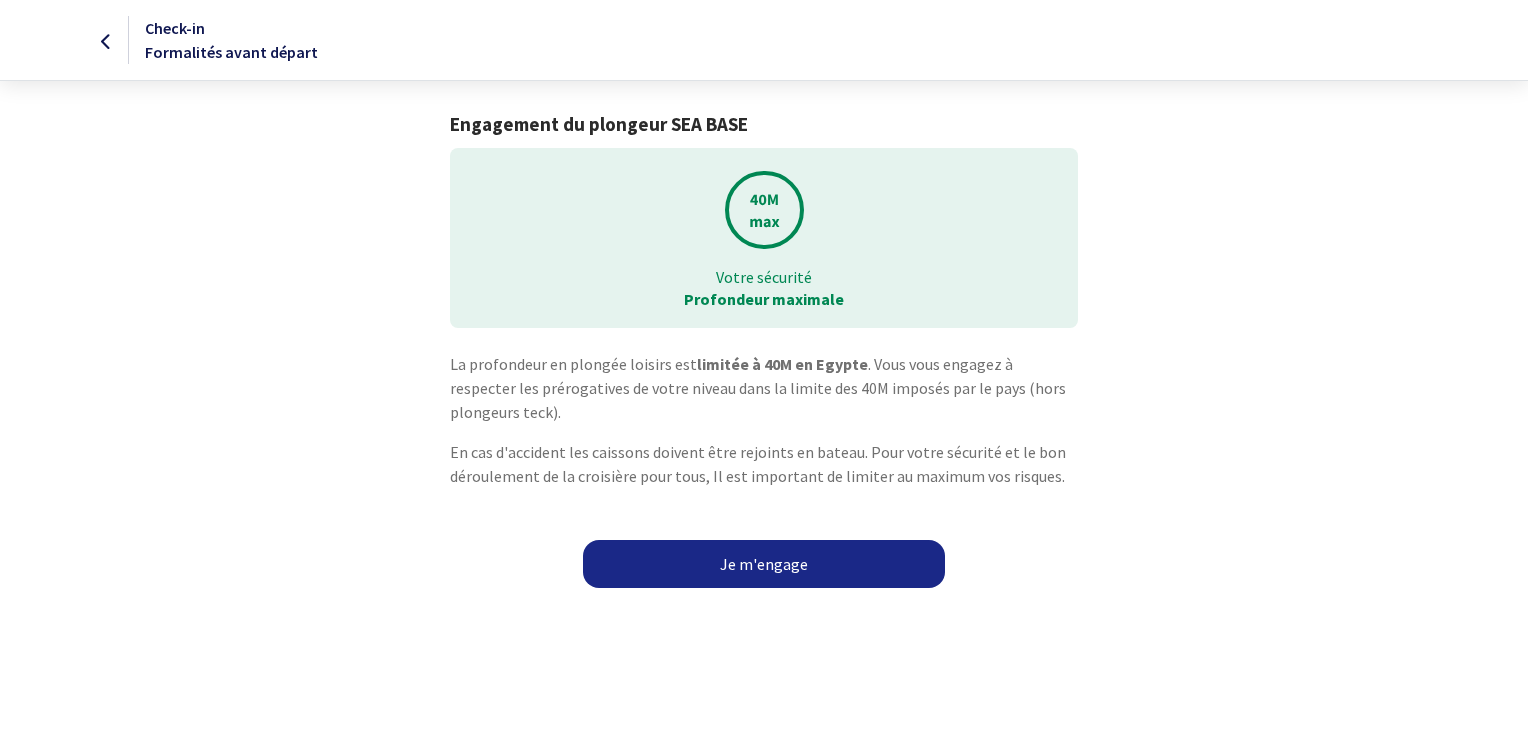 scroll, scrollTop: 0, scrollLeft: 0, axis: both 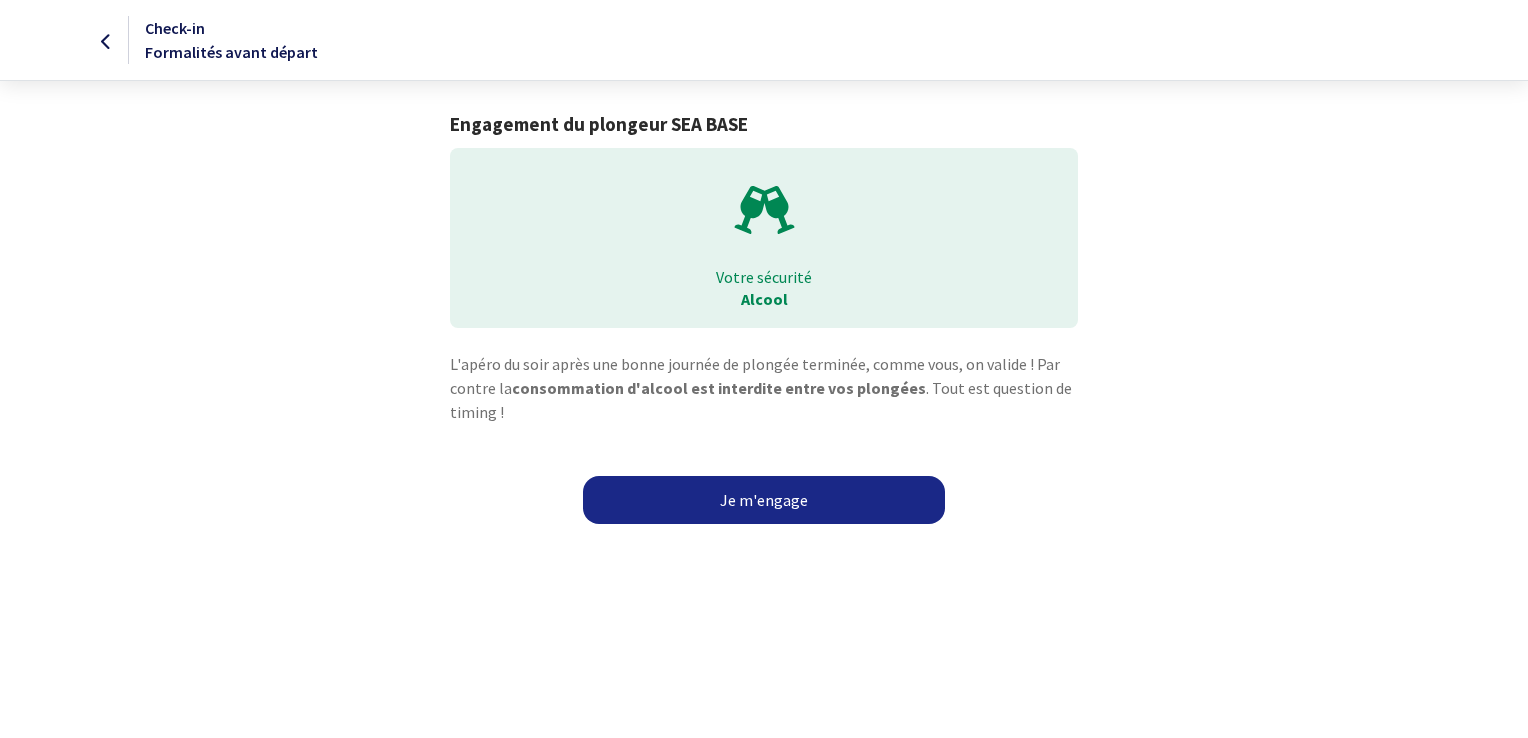 click on "Je m'engage" at bounding box center (764, 500) 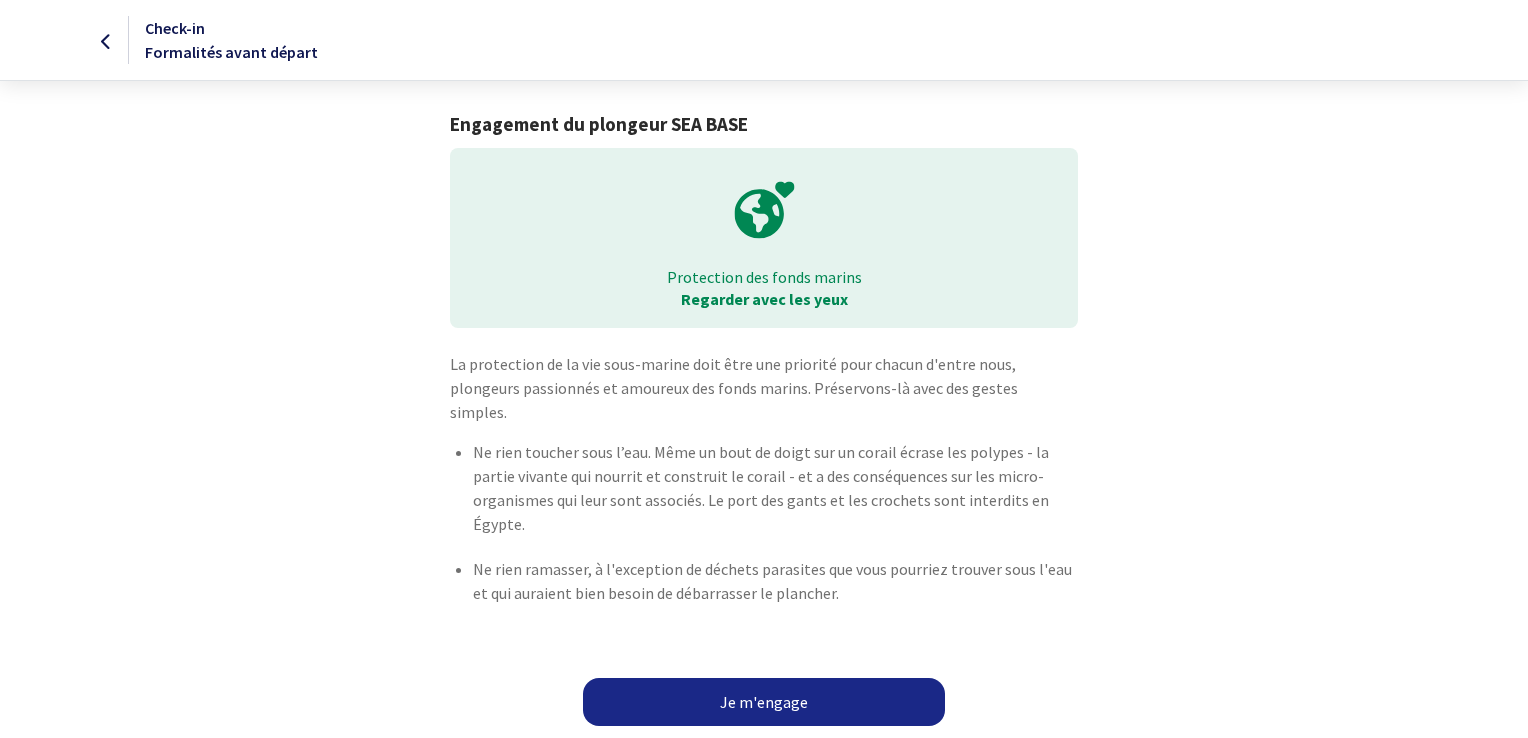scroll, scrollTop: 0, scrollLeft: 0, axis: both 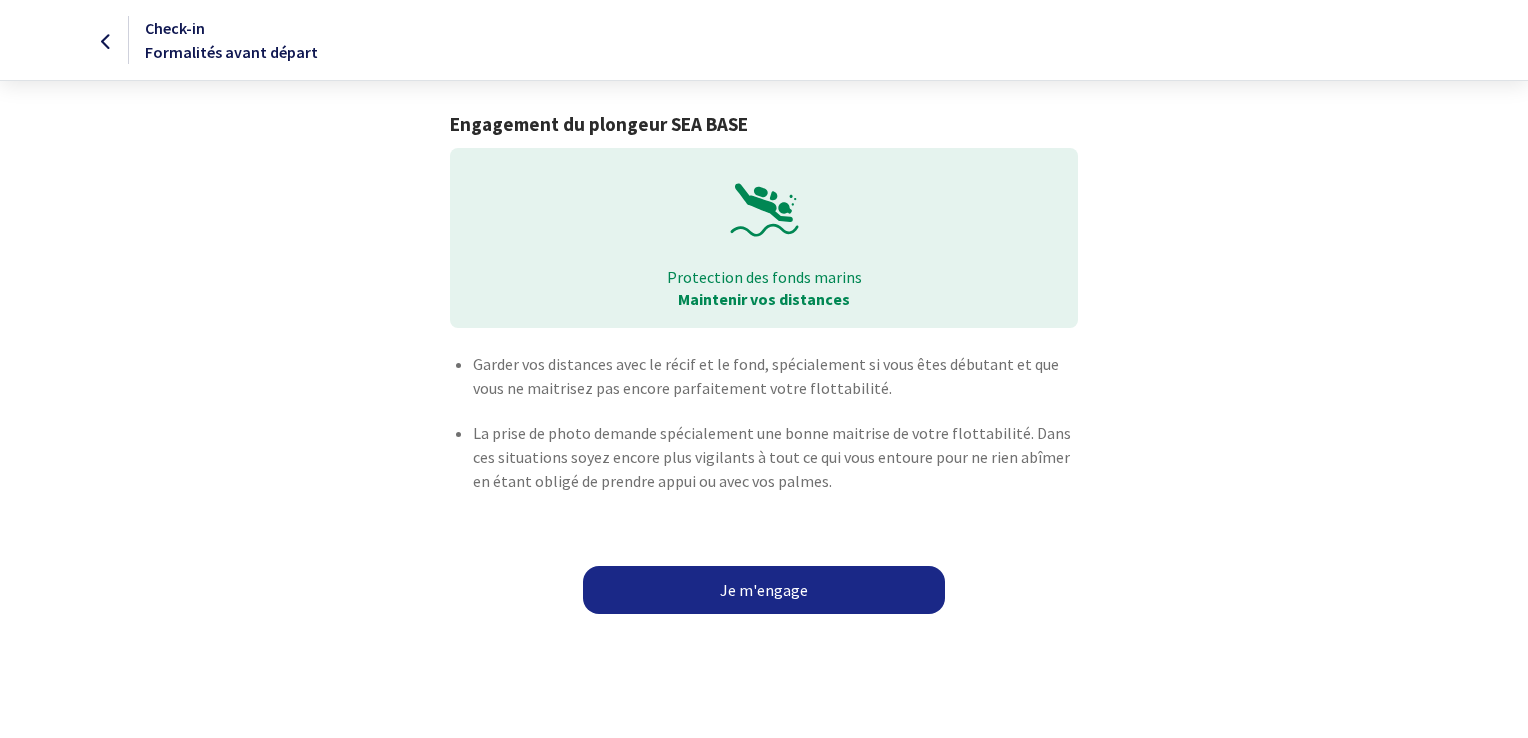 click on "Je m'engage" at bounding box center [764, 590] 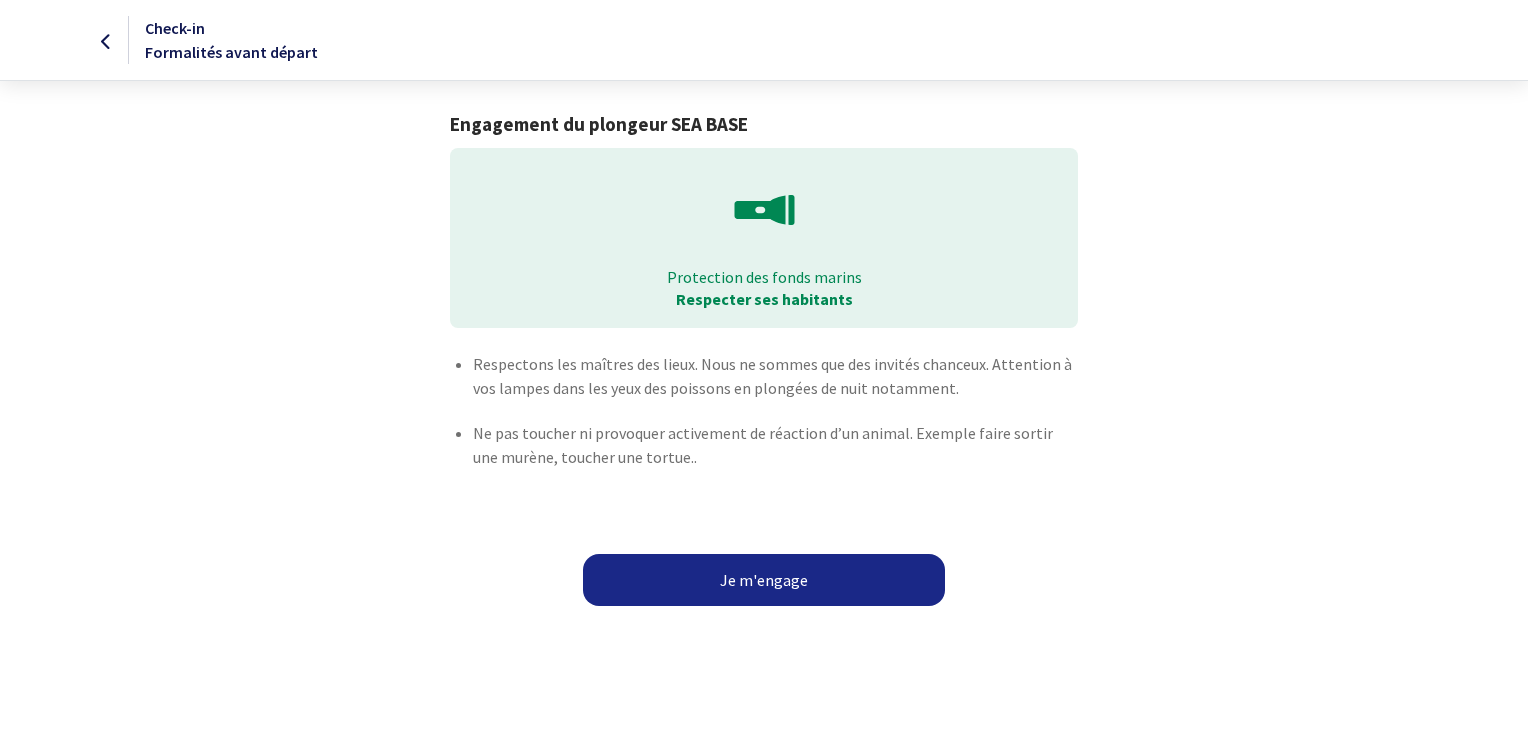 scroll, scrollTop: 0, scrollLeft: 0, axis: both 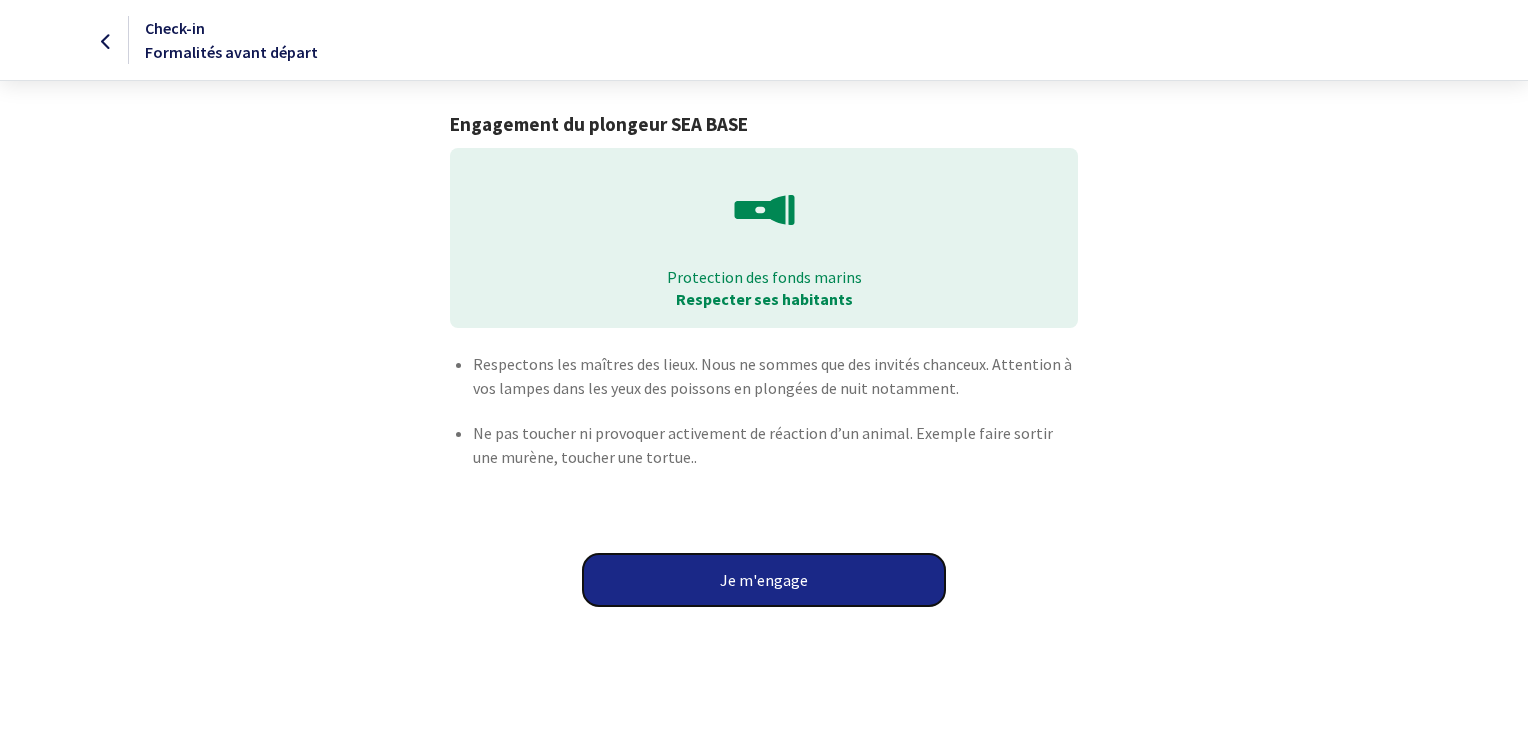 drag, startPoint x: 0, startPoint y: 0, endPoint x: 753, endPoint y: 598, distance: 961.568 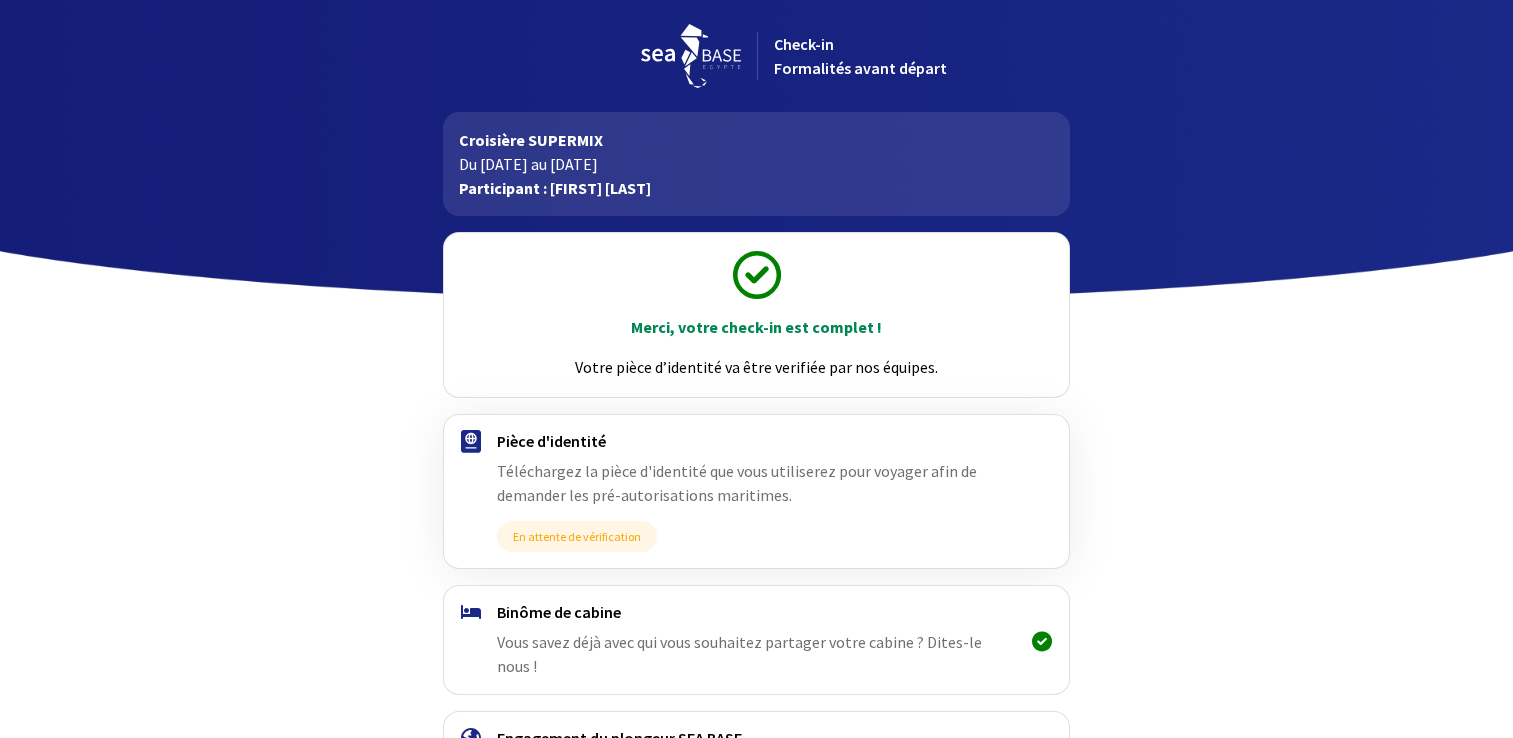 scroll, scrollTop: 0, scrollLeft: 0, axis: both 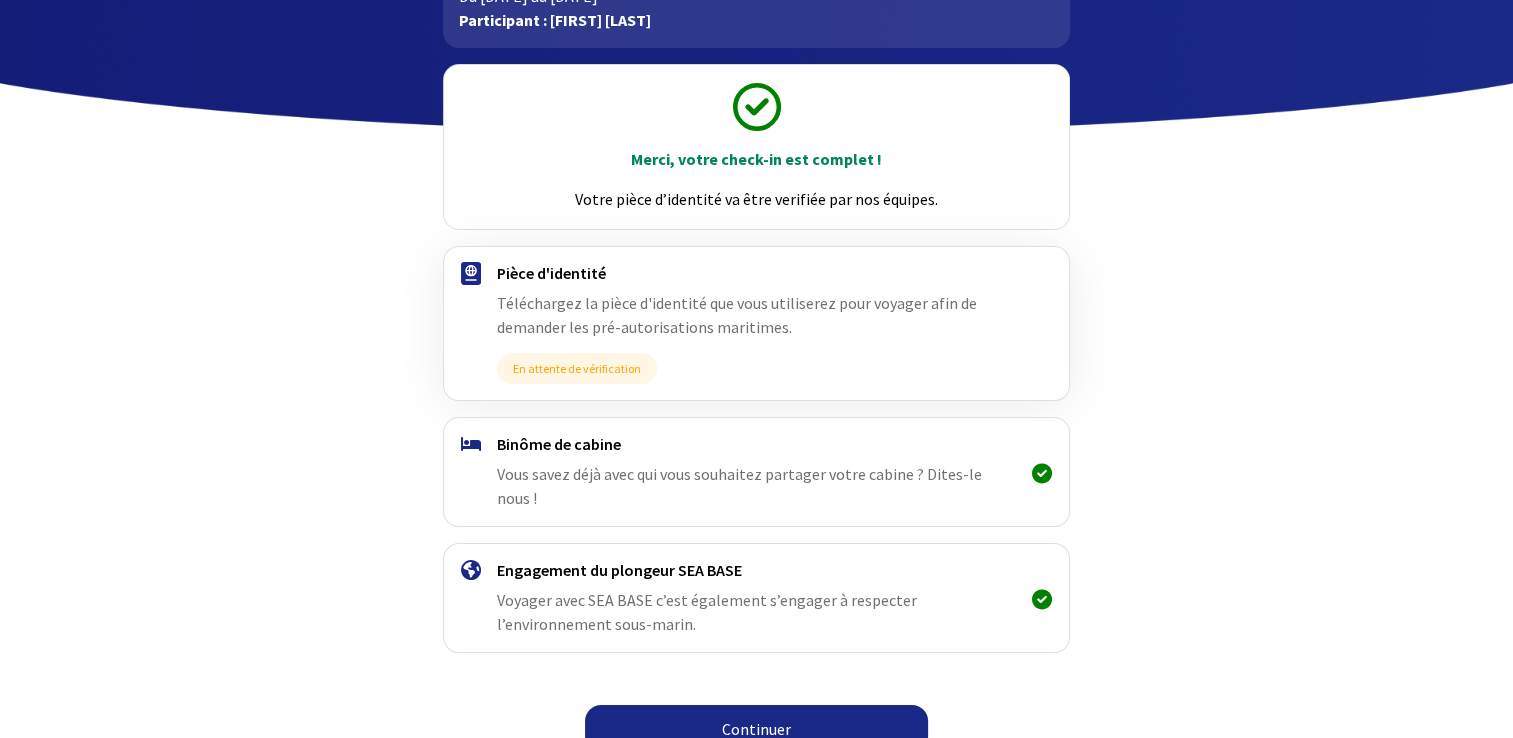 click on "Continuer" at bounding box center (756, 729) 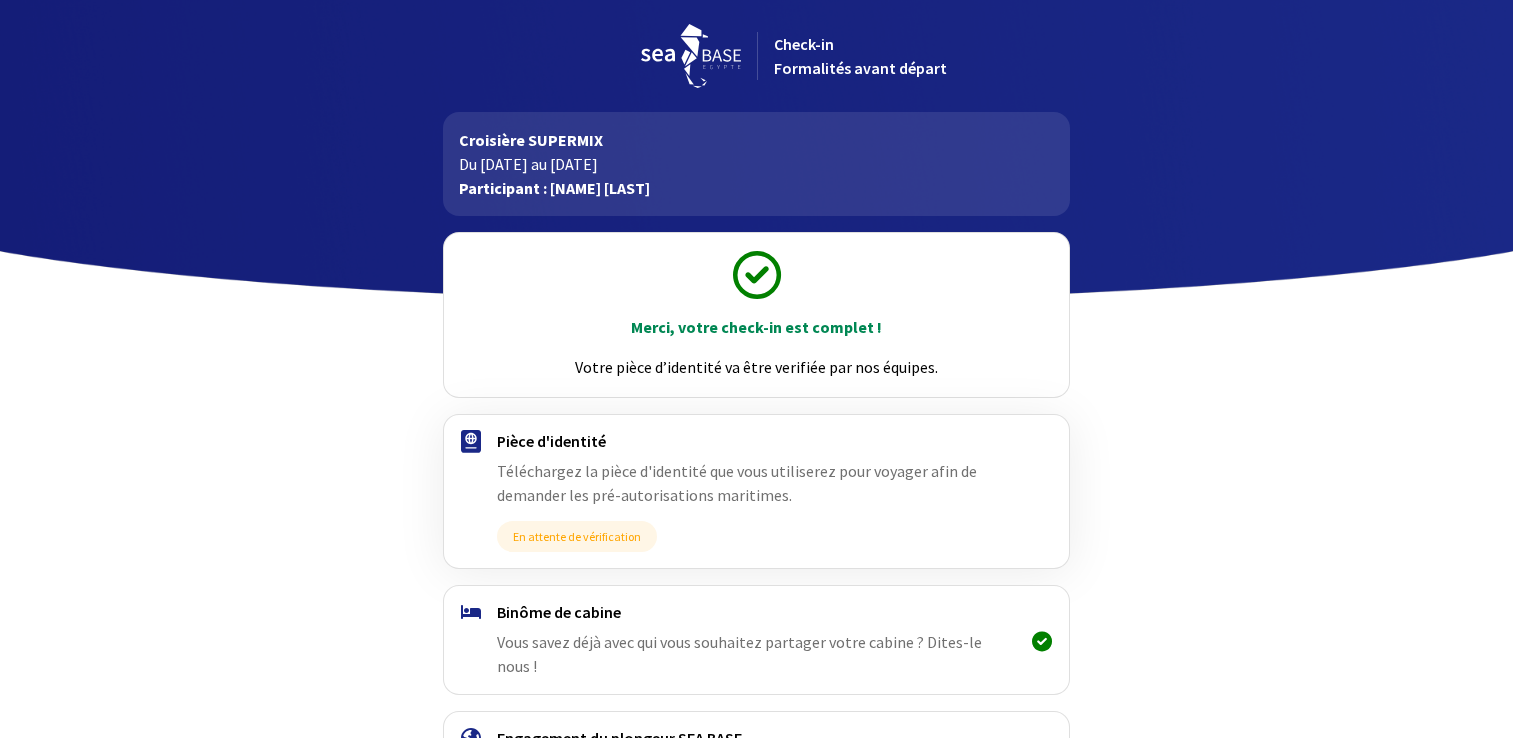scroll, scrollTop: 0, scrollLeft: 0, axis: both 